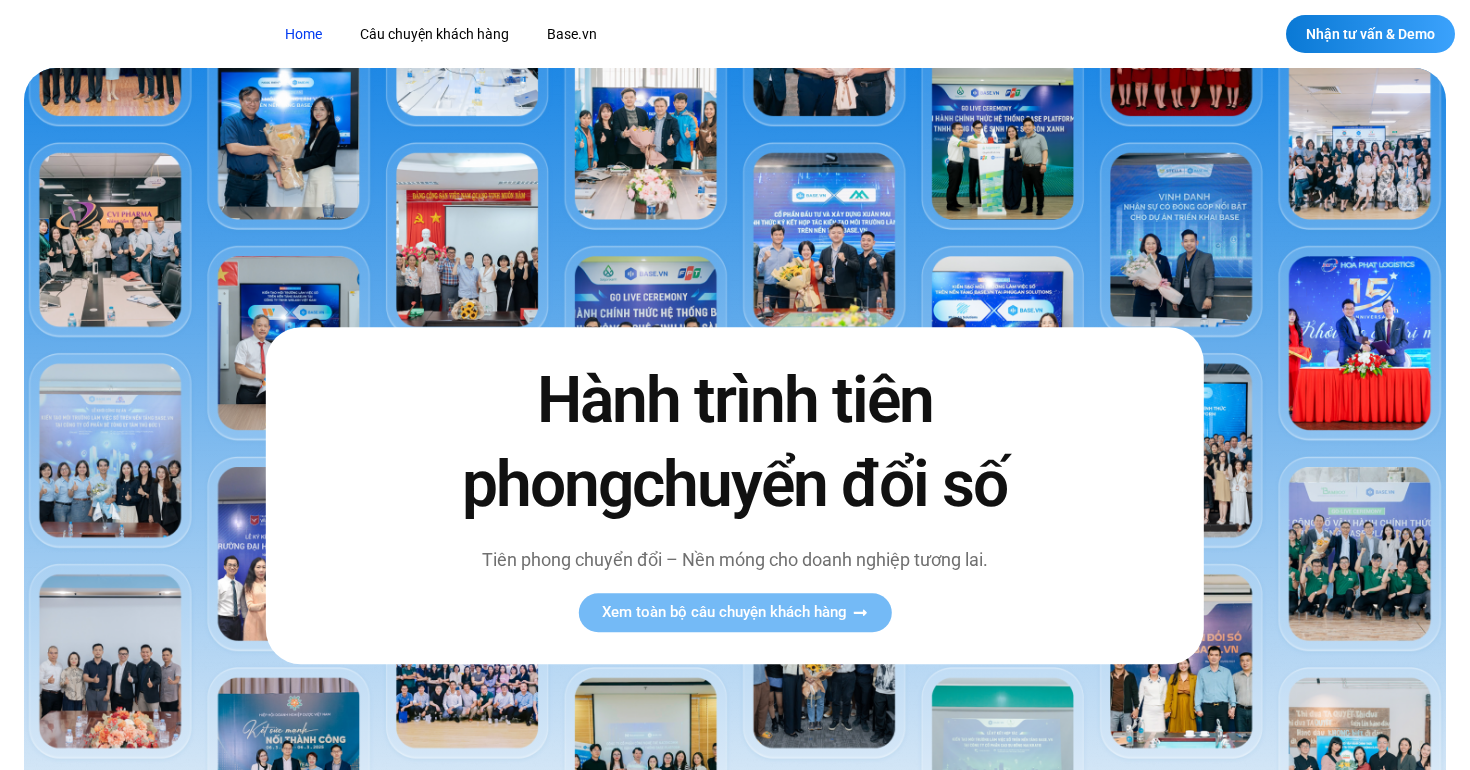 scroll, scrollTop: 0, scrollLeft: 0, axis: both 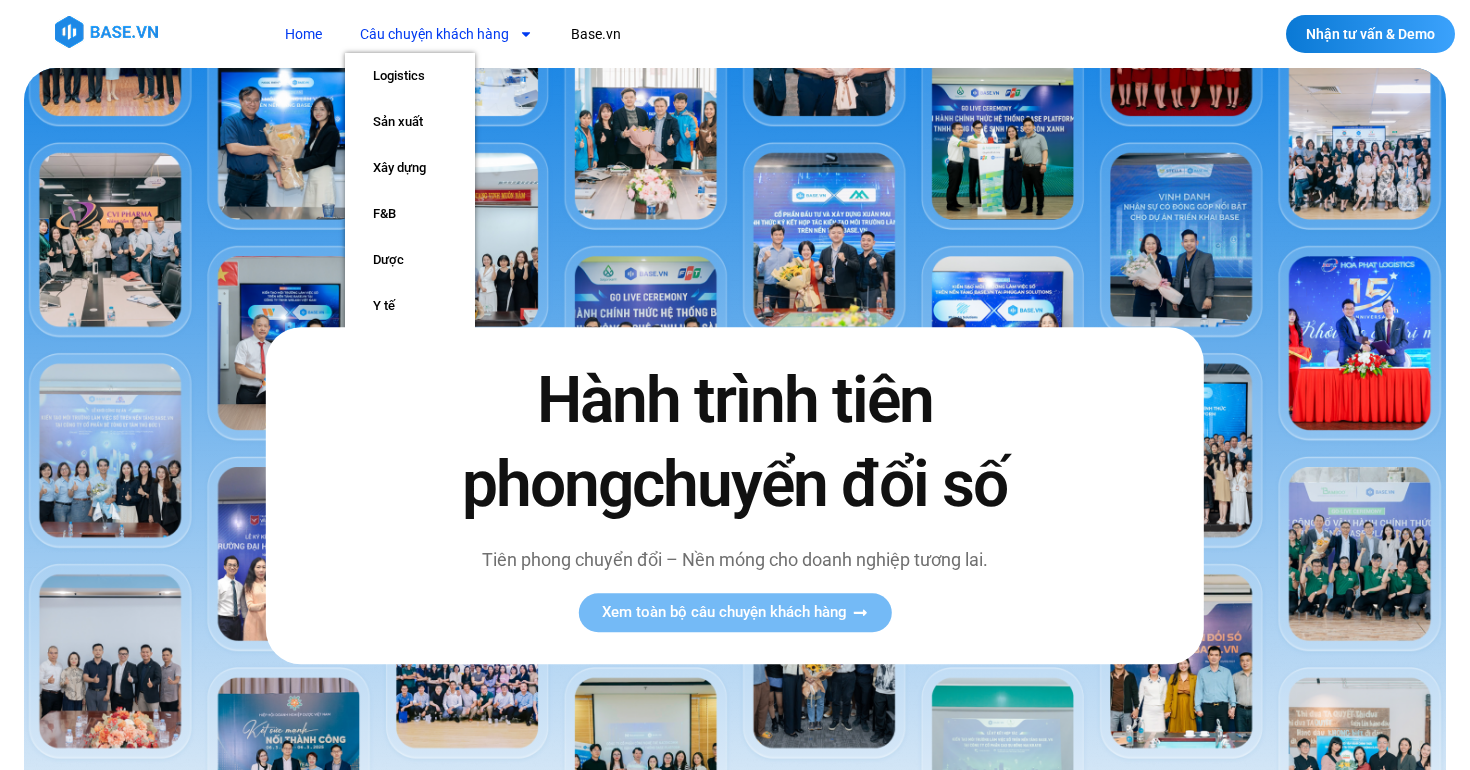 click on "Câu chuyện khách hàng" 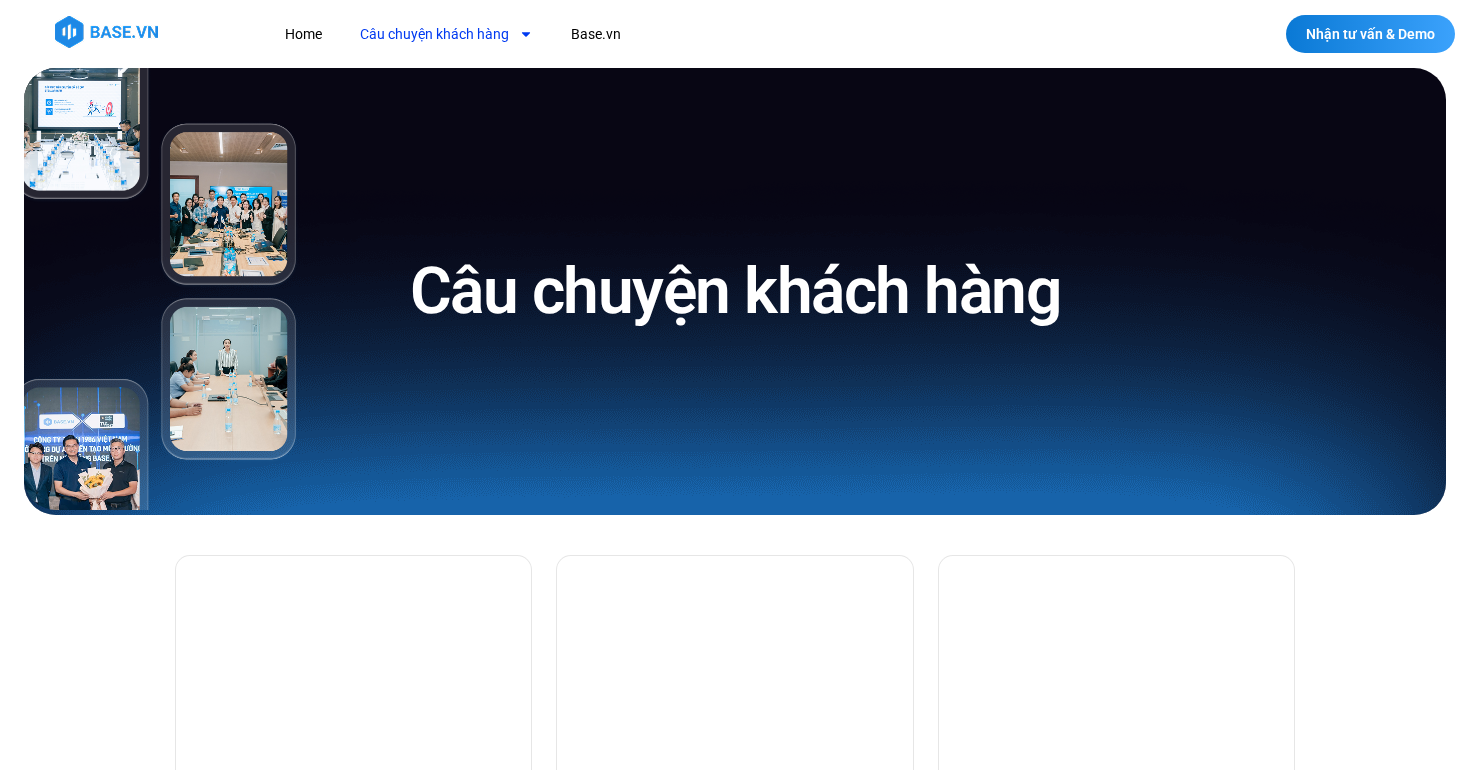 scroll, scrollTop: 0, scrollLeft: 0, axis: both 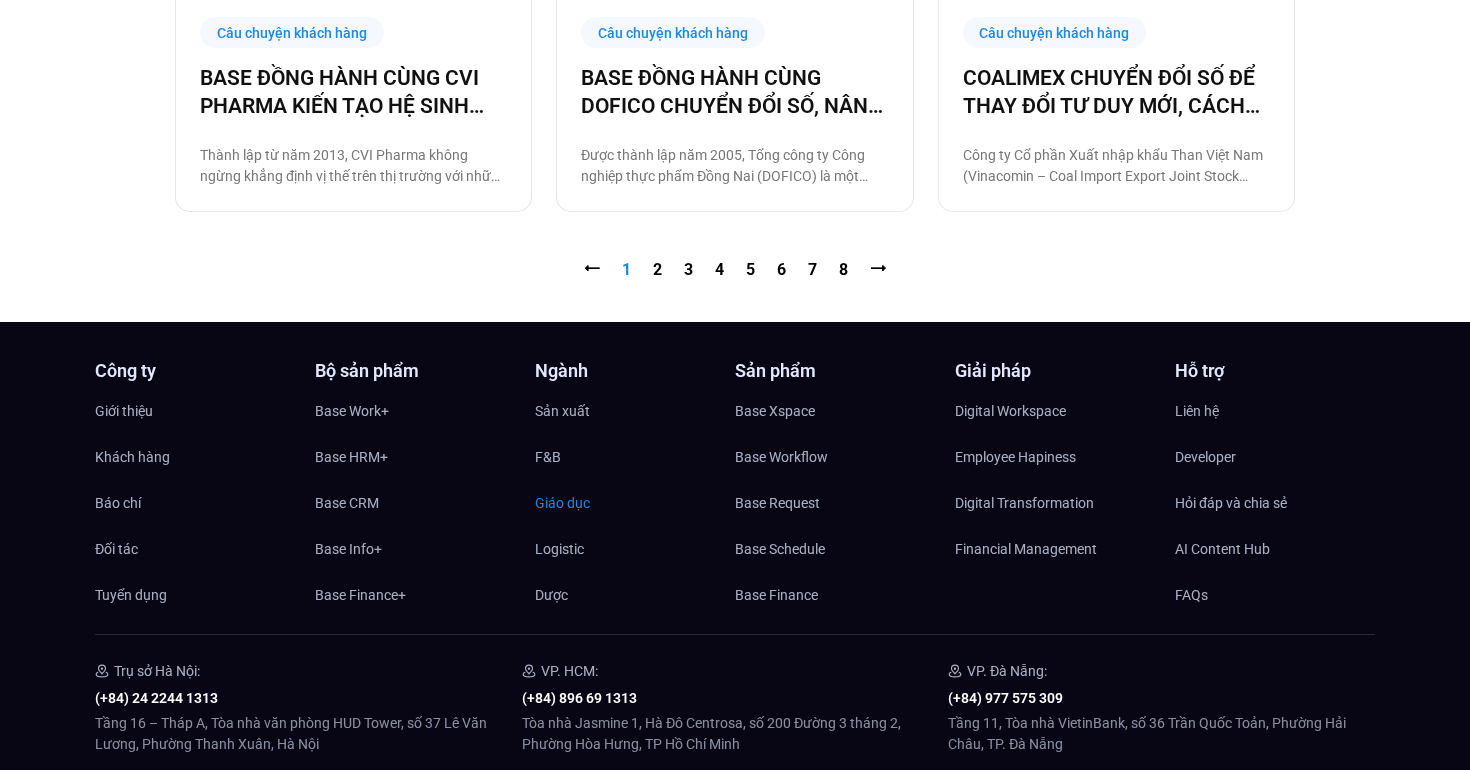 click on "Giáo dục" at bounding box center (562, 503) 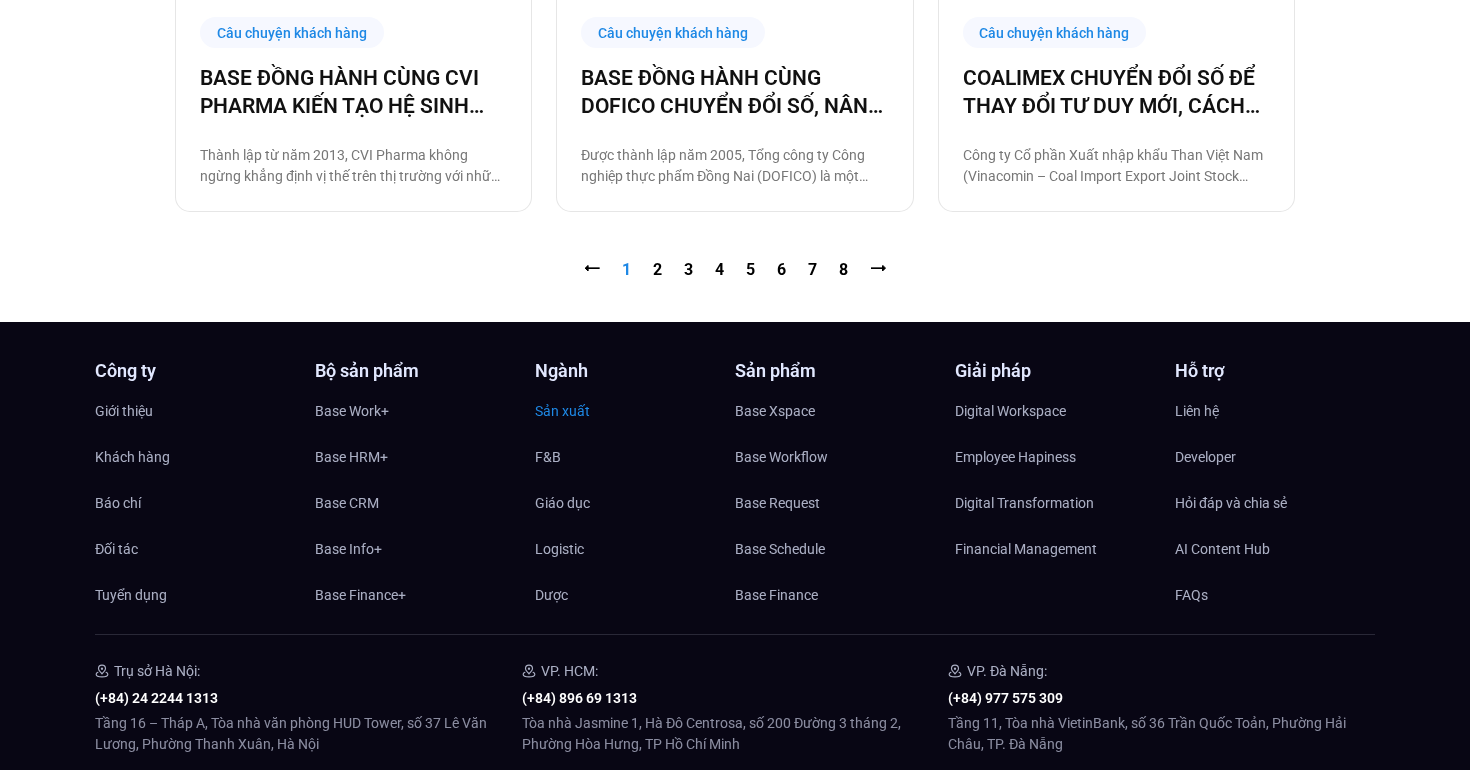 click on "Sản xuất" at bounding box center [562, 411] 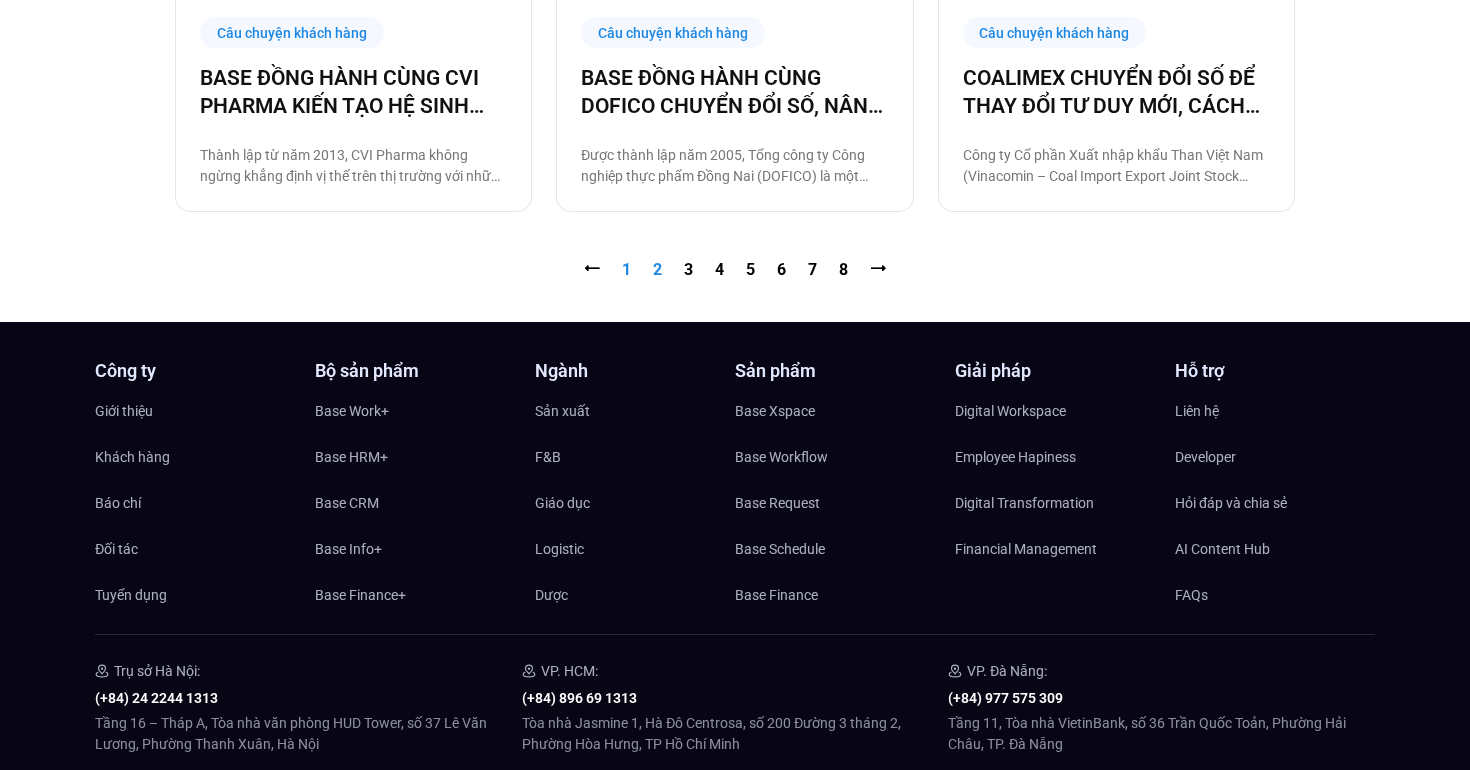 click on "Trang 2" at bounding box center [657, 269] 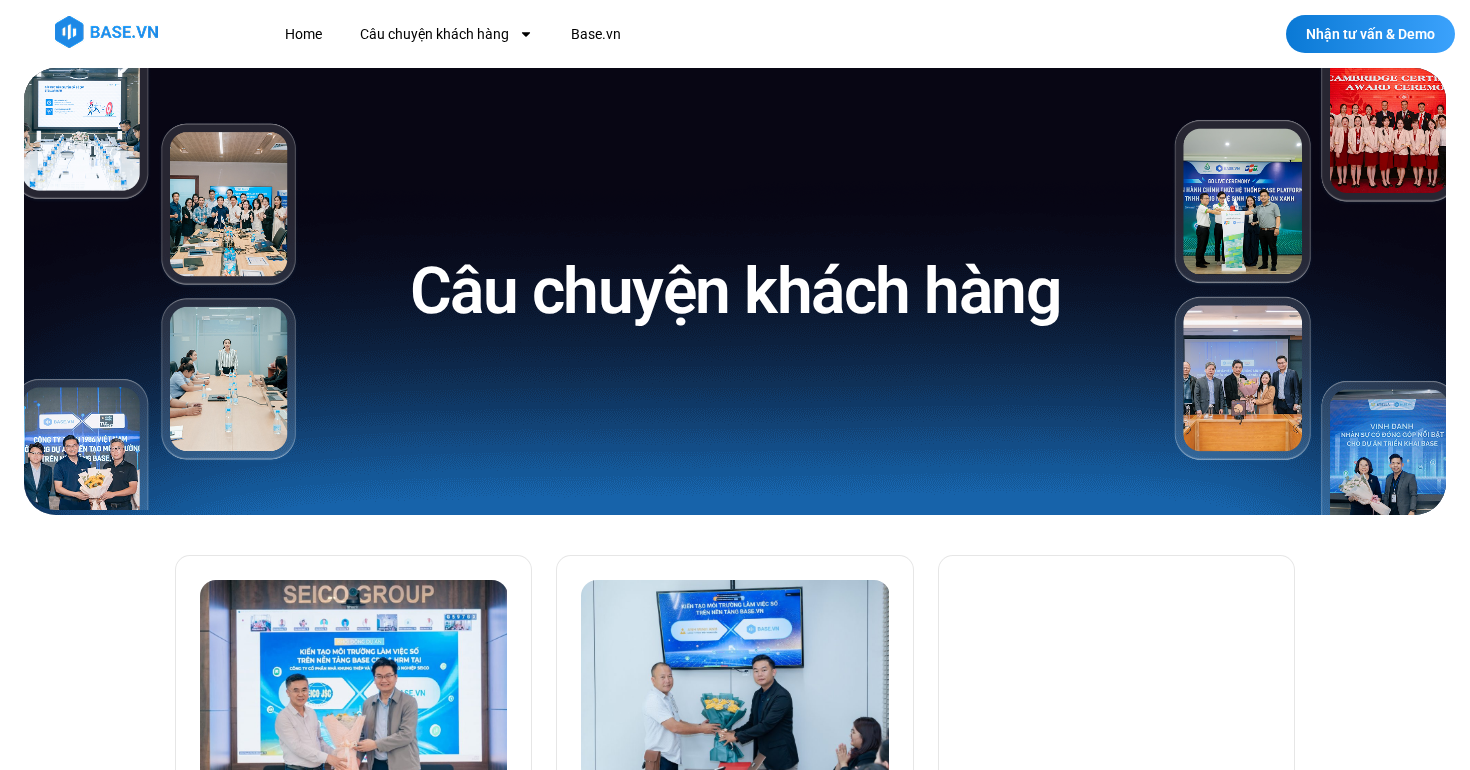scroll, scrollTop: 0, scrollLeft: 0, axis: both 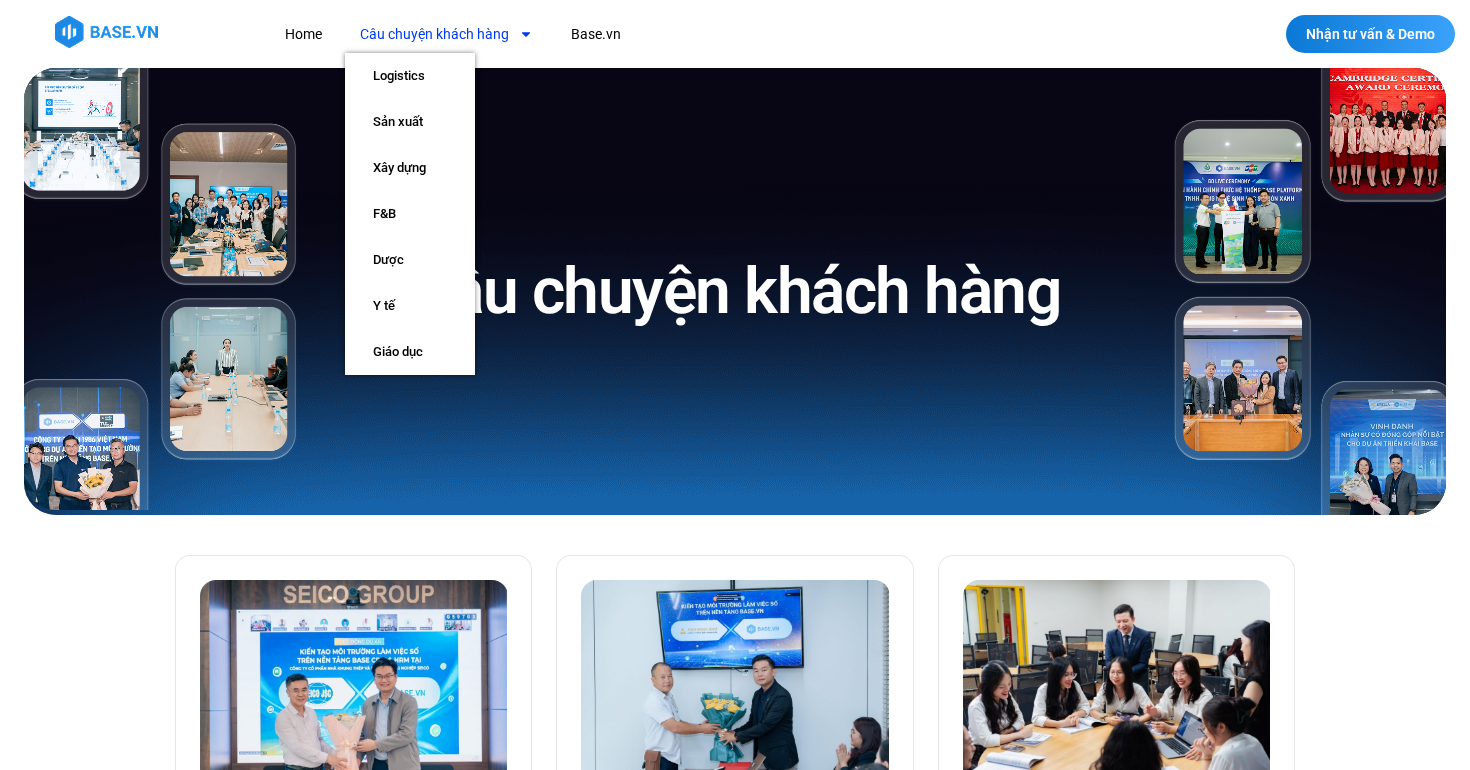 click on "Câu chuyện khách hàng" 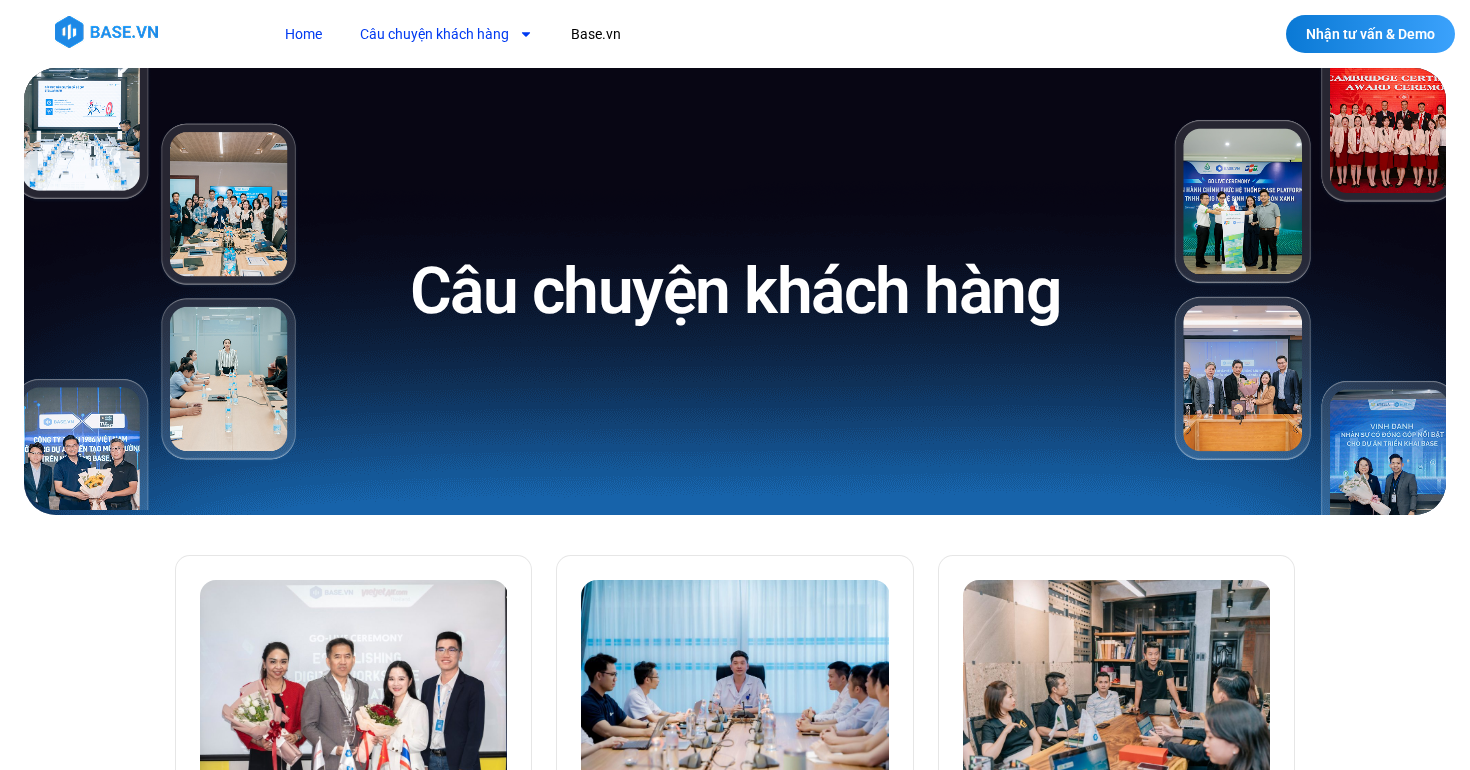 scroll, scrollTop: 0, scrollLeft: 0, axis: both 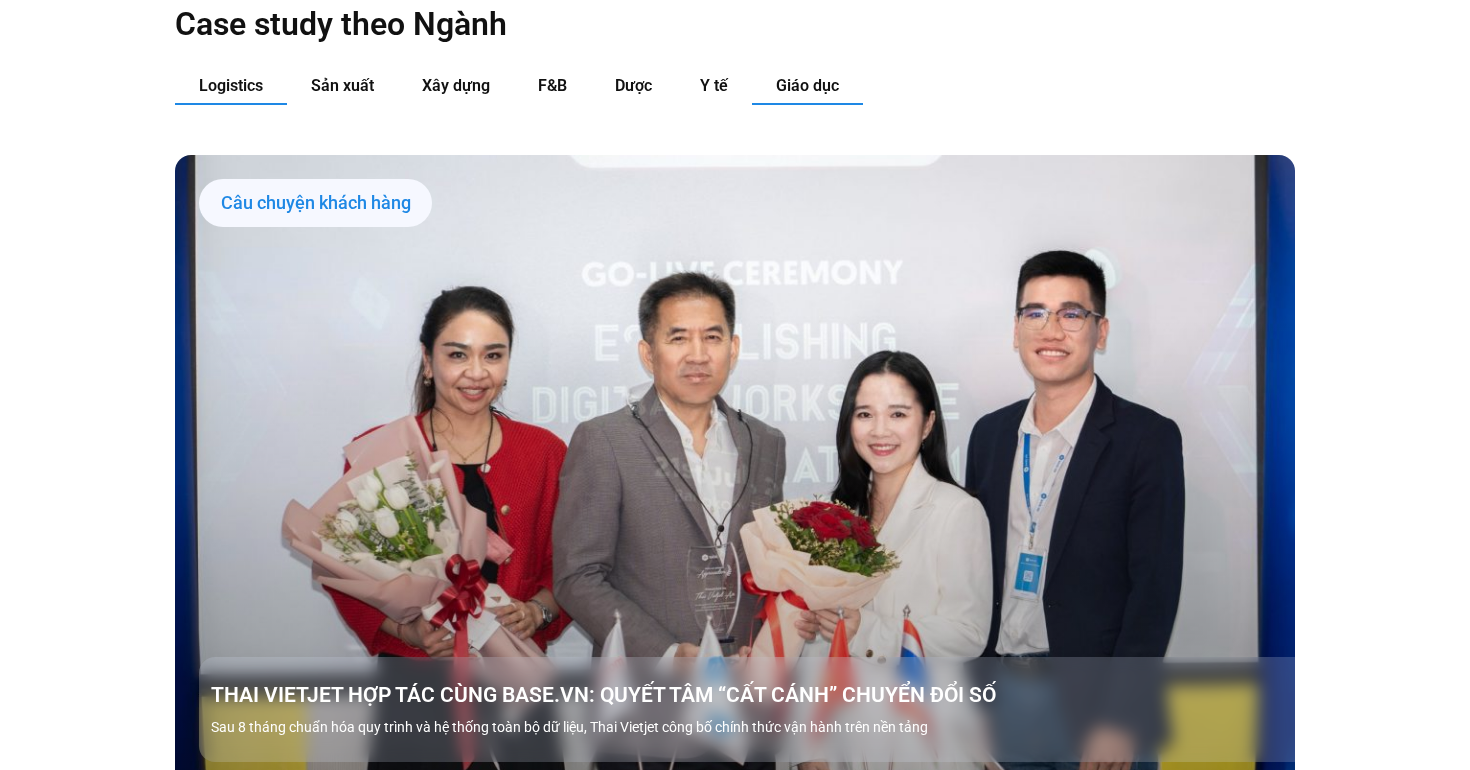 click on "Giáo dục" at bounding box center (807, 85) 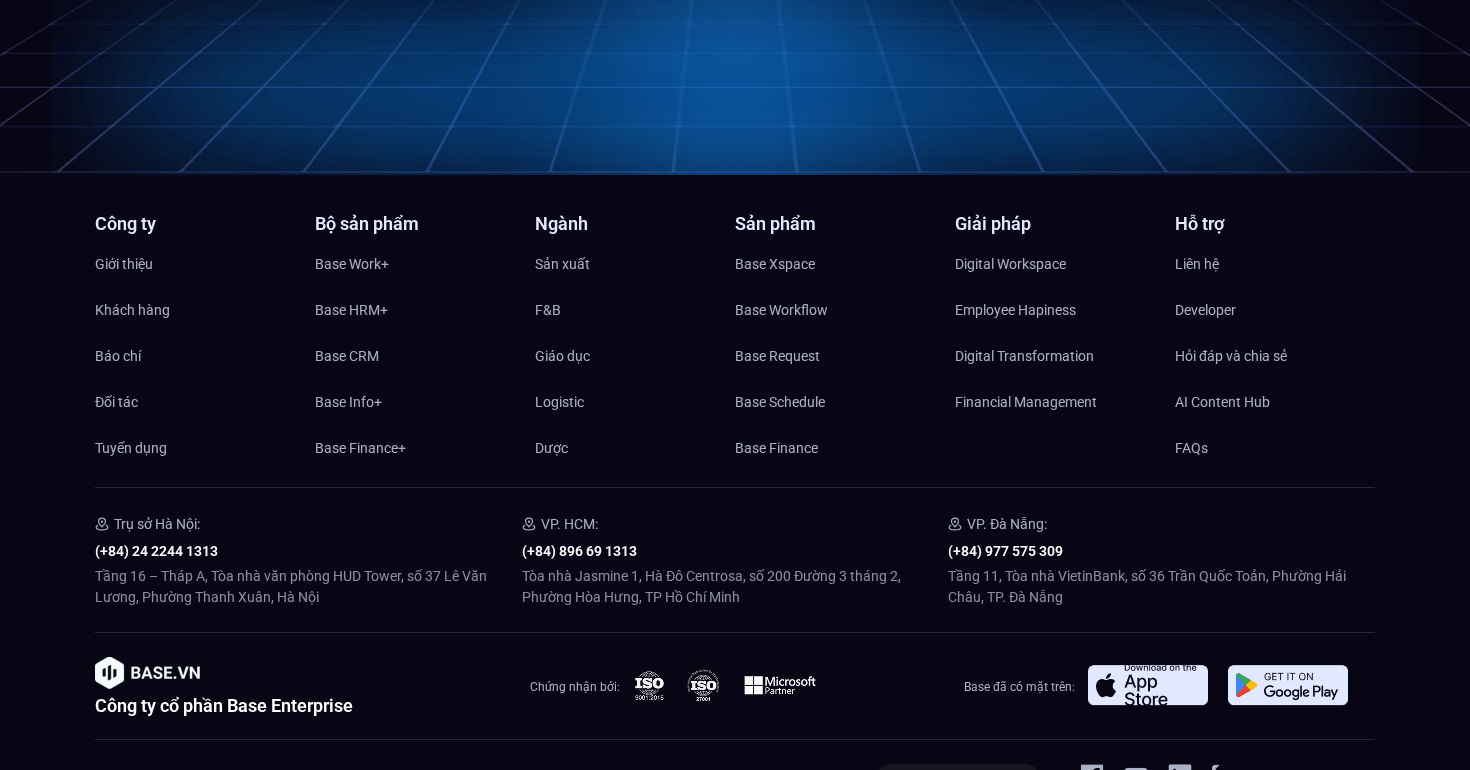 scroll, scrollTop: 8959, scrollLeft: 0, axis: vertical 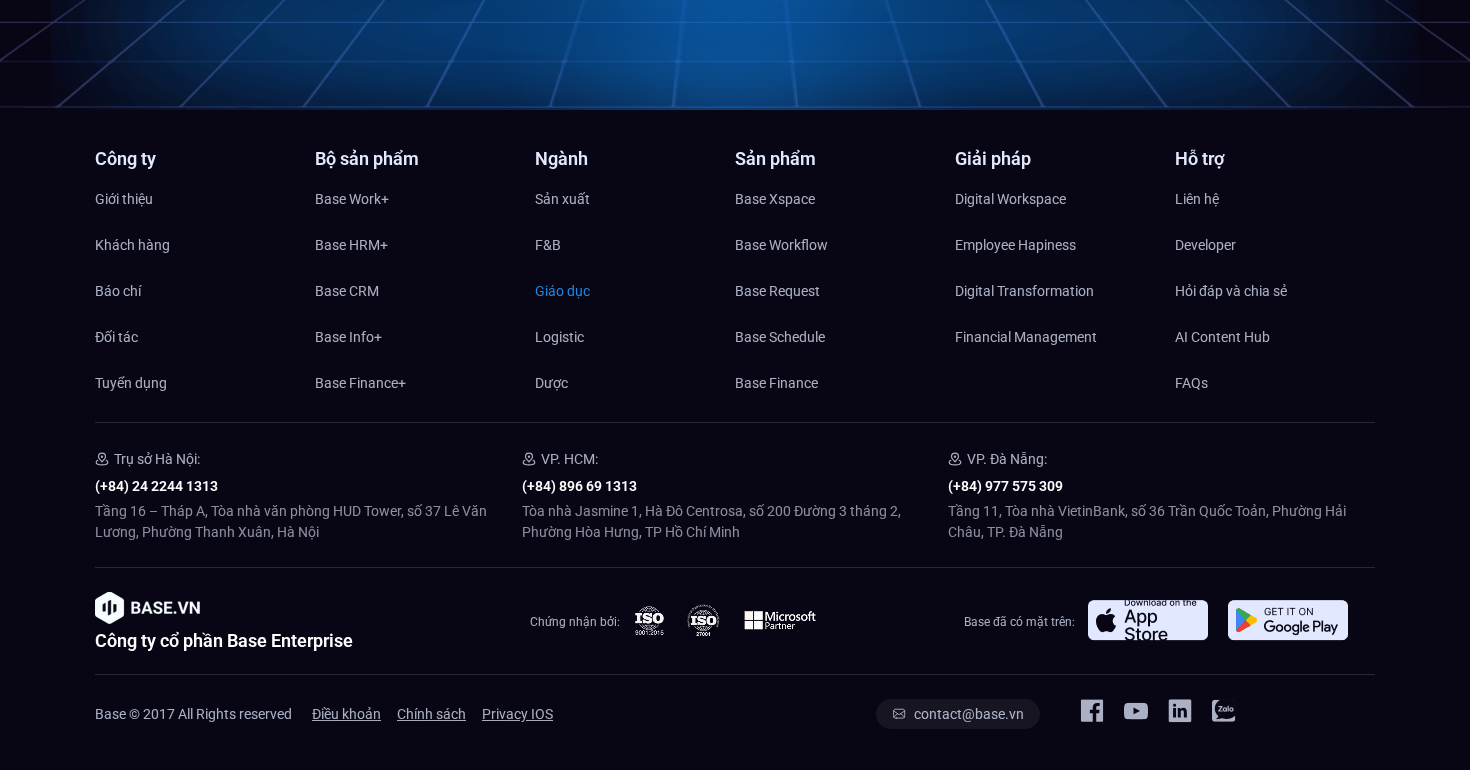 click on "Giáo dục" at bounding box center [562, 291] 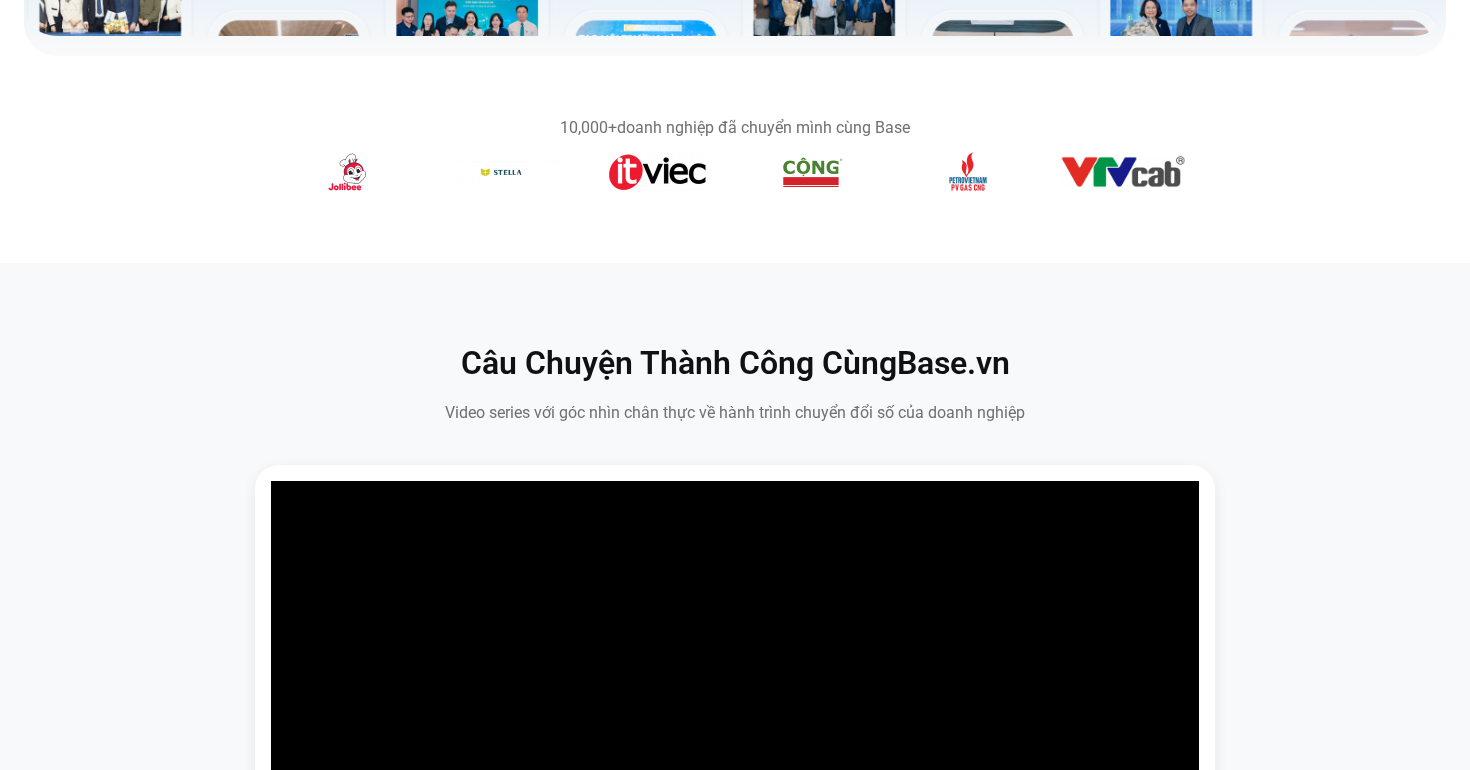 scroll, scrollTop: 0, scrollLeft: 0, axis: both 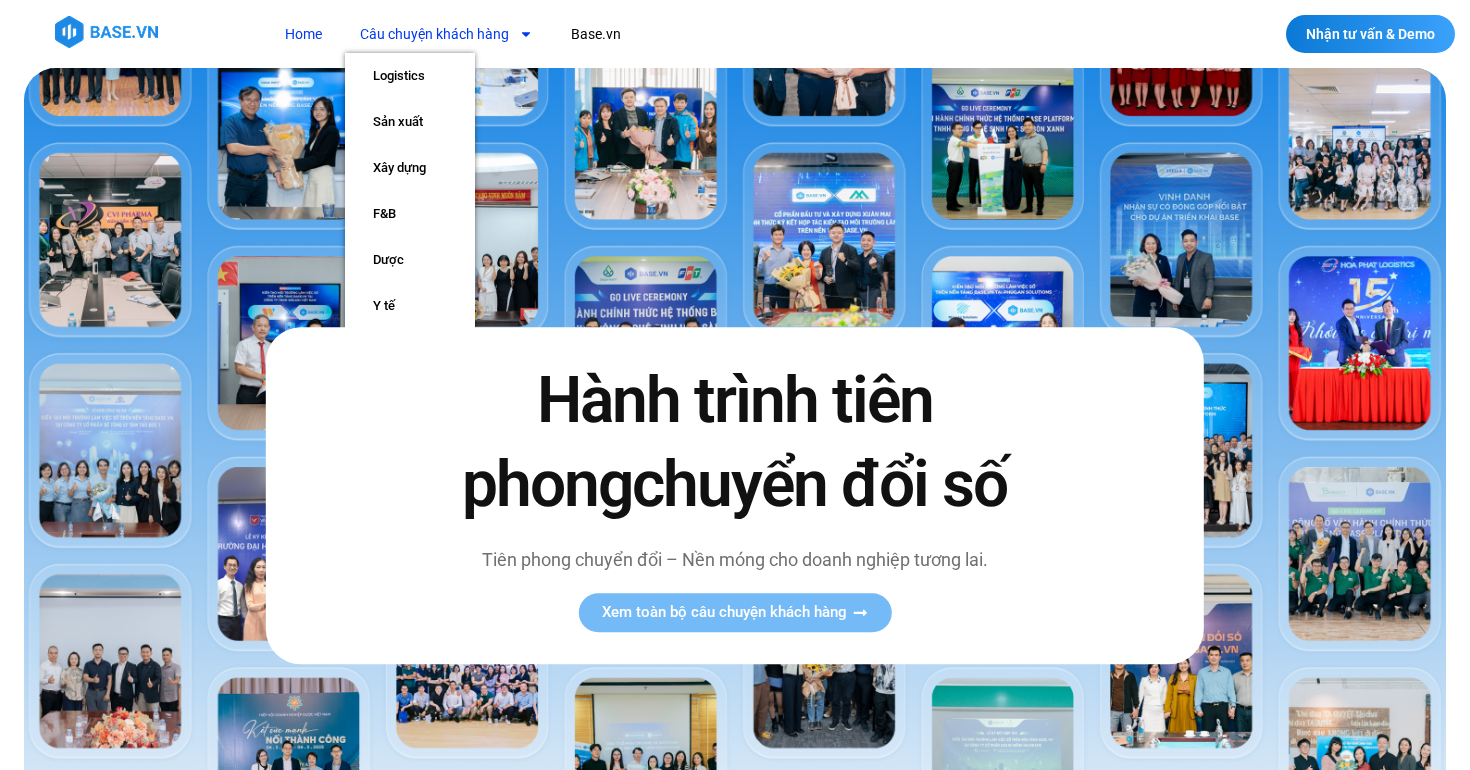 click on "Câu chuyện khách hàng" 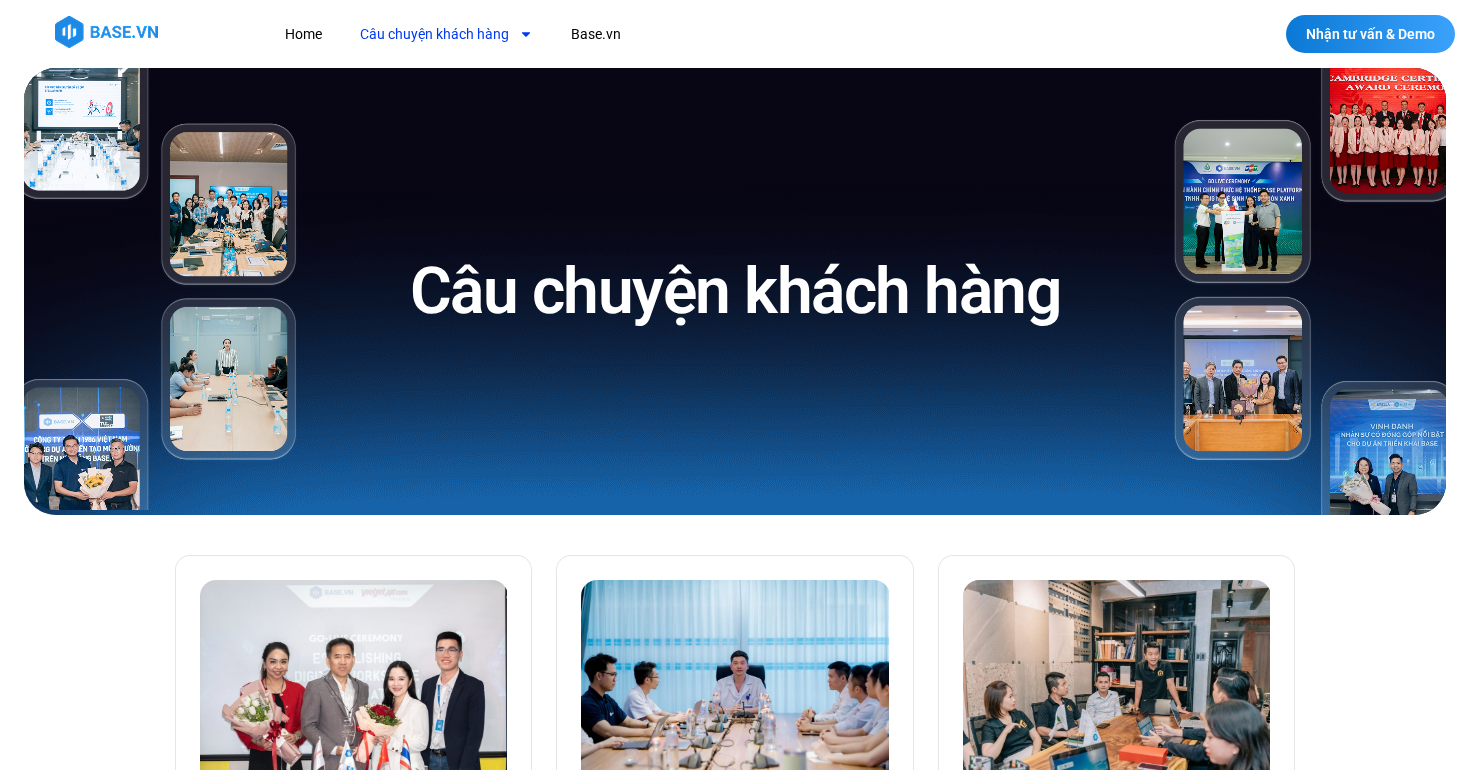scroll, scrollTop: 0, scrollLeft: 0, axis: both 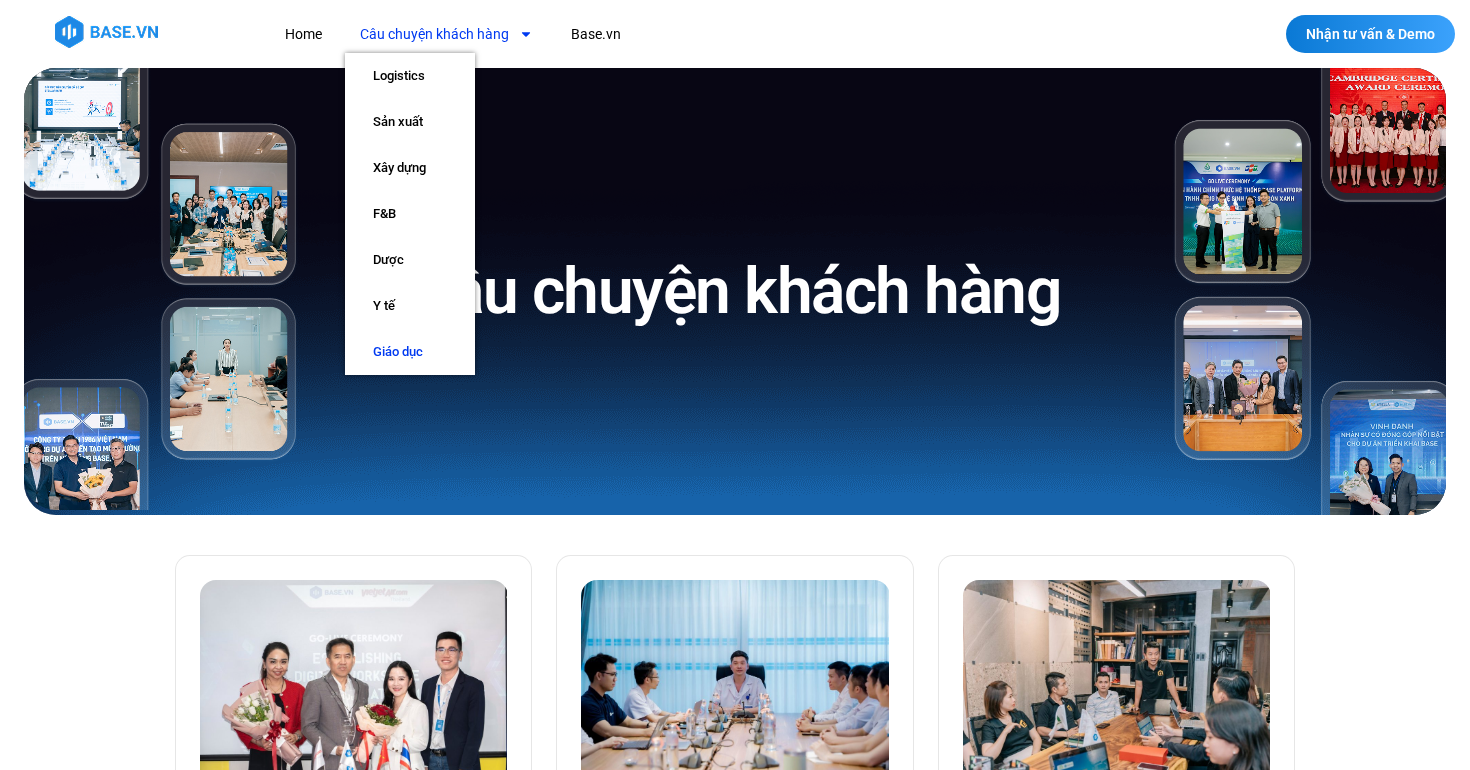 click on "Giáo dục" 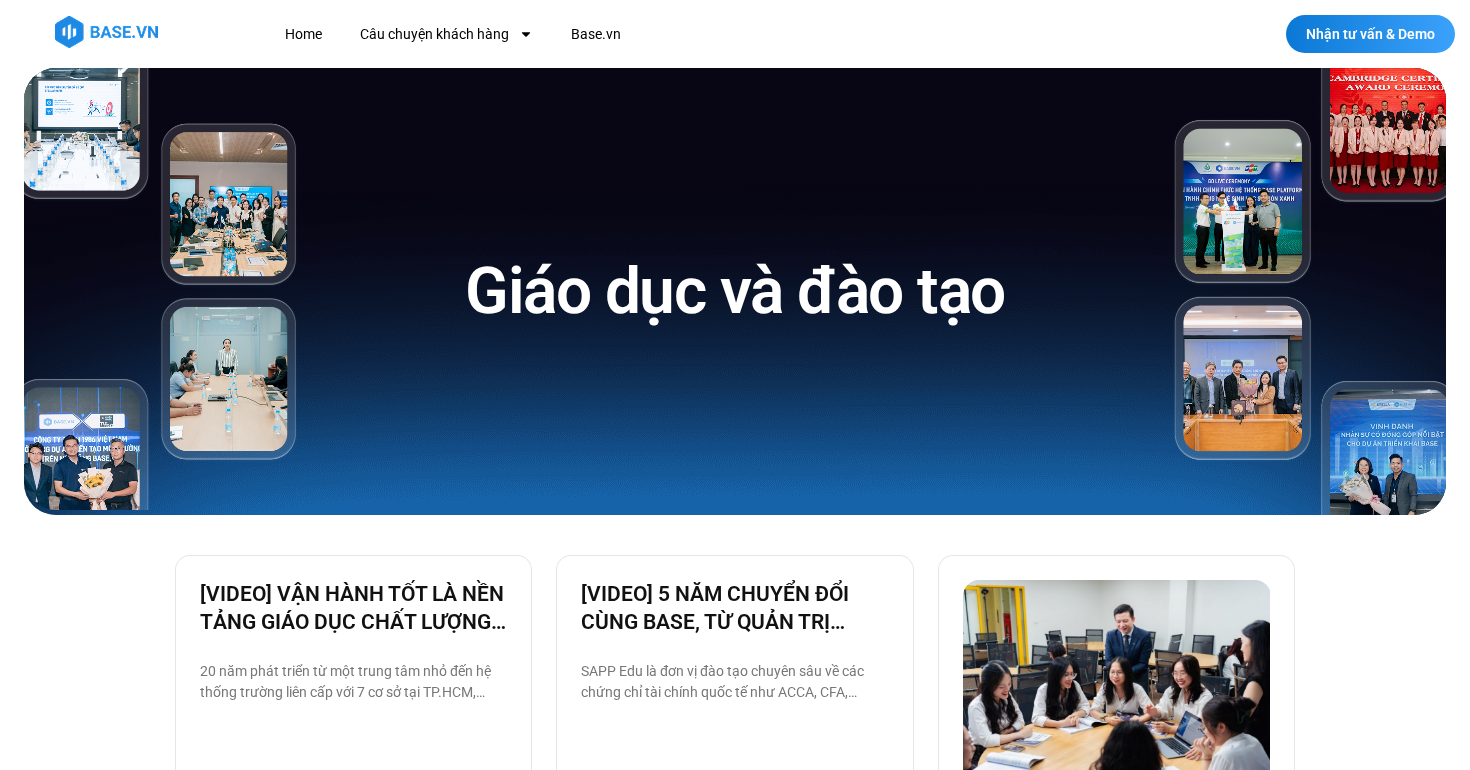 scroll, scrollTop: 0, scrollLeft: 0, axis: both 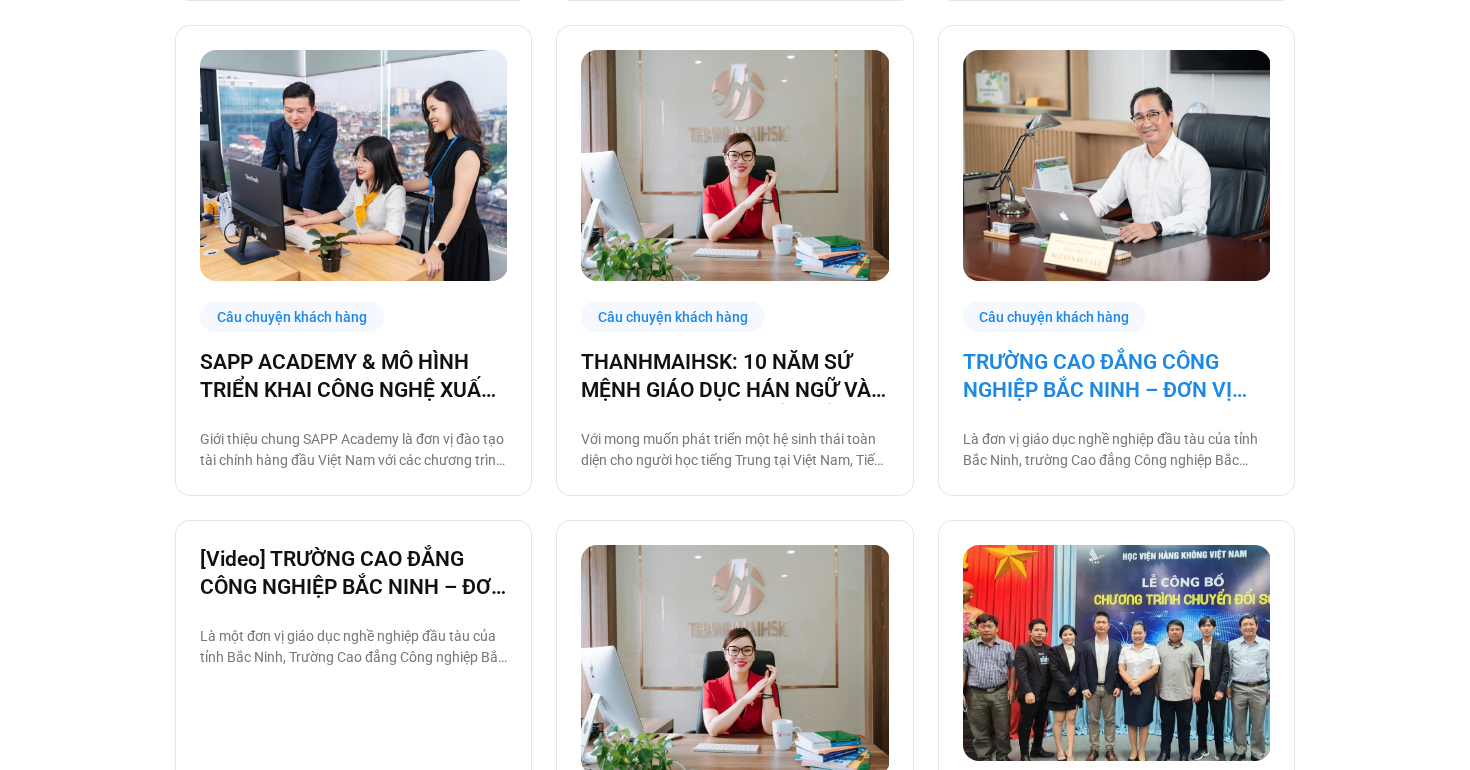 click on "TRƯỜNG CAO ĐẲNG CÔNG NGHIỆP BẮC NINH – ĐƠN VỊ GIÁO DỤC CÔNG TIÊN PHONG CHUYỂN ĐỔI SỐ" at bounding box center (1116, 376) 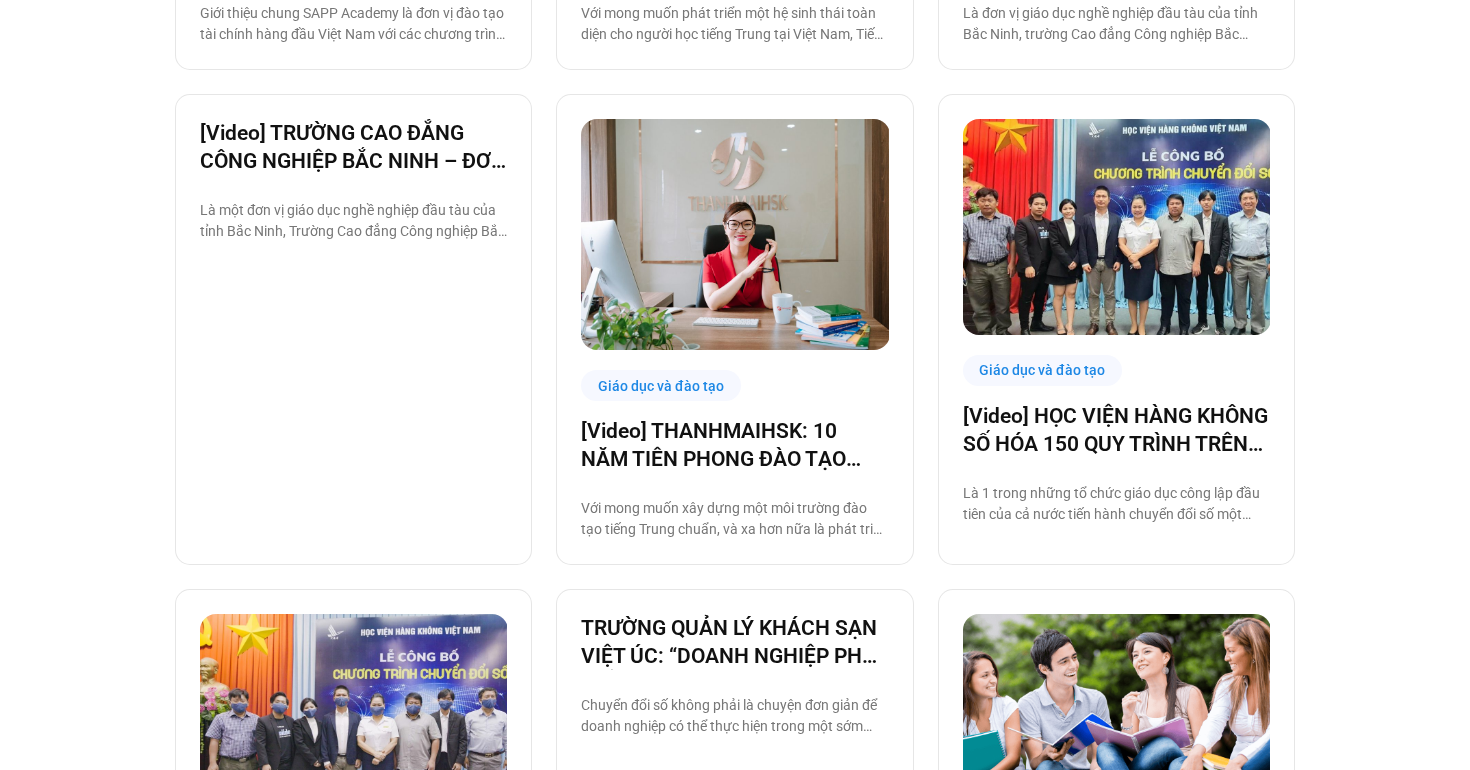 scroll, scrollTop: 1465, scrollLeft: 0, axis: vertical 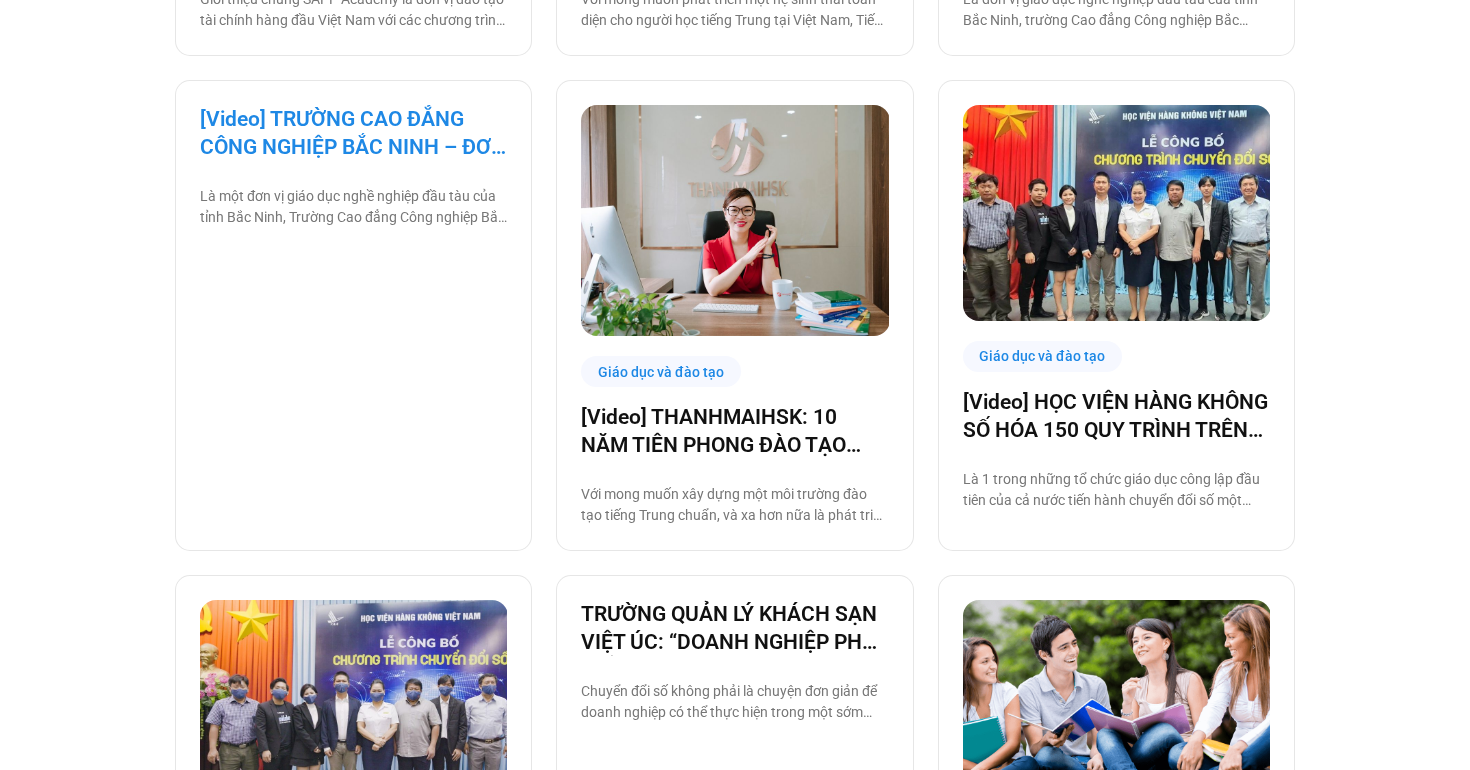 click on "[Video] TRƯỜNG CAO ĐẲNG CÔNG NGHIỆP BẮC NINH – ĐƠN VỊ GIÁO DỤC CÔNG TIÊN PHONG CHUYỂN ĐỔI SỐ" at bounding box center (353, 133) 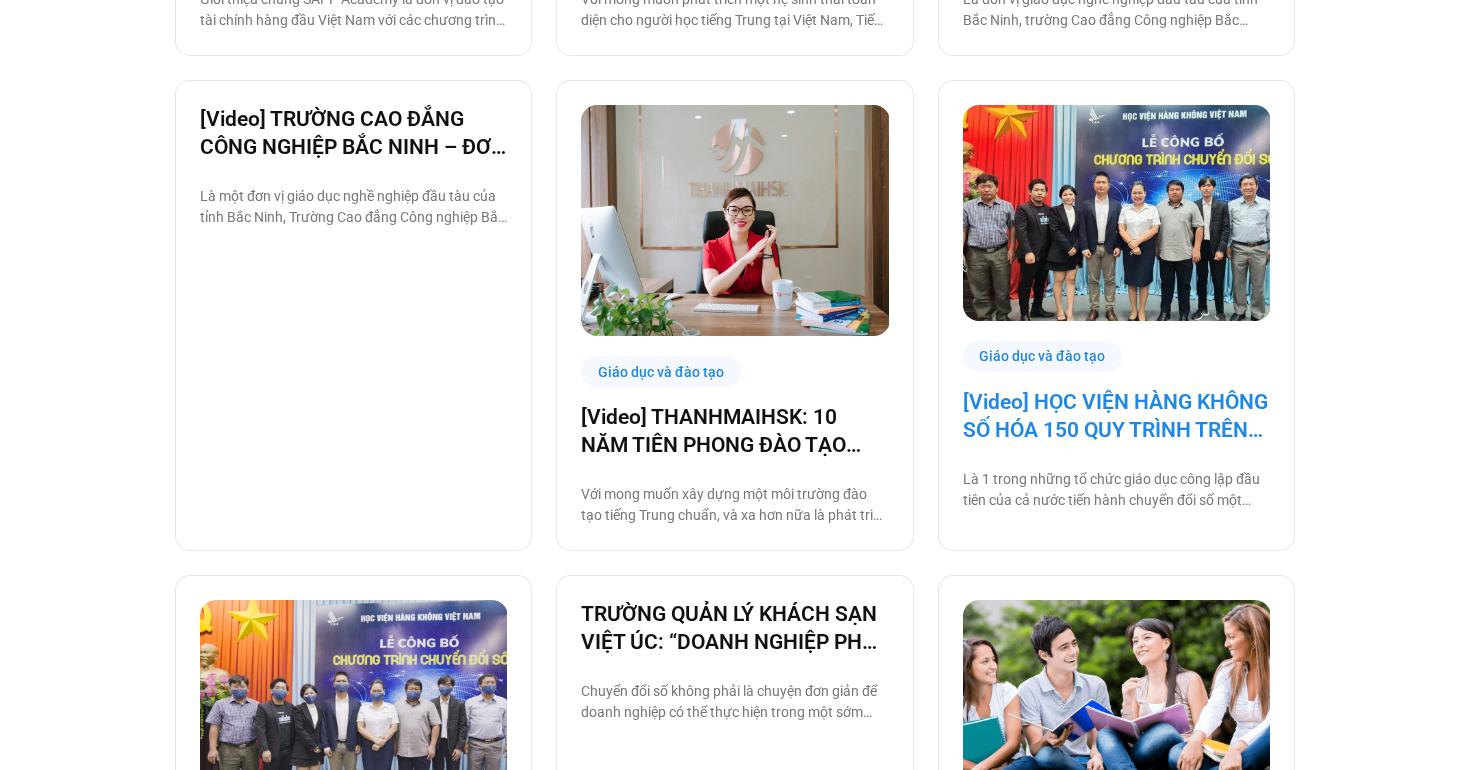 click on "[Video] HỌC VIỆN HÀNG KHÔNG SỐ HÓA 150 QUY TRÌNH TRÊN NỀN TẢNG BASE.VN" at bounding box center [1116, 416] 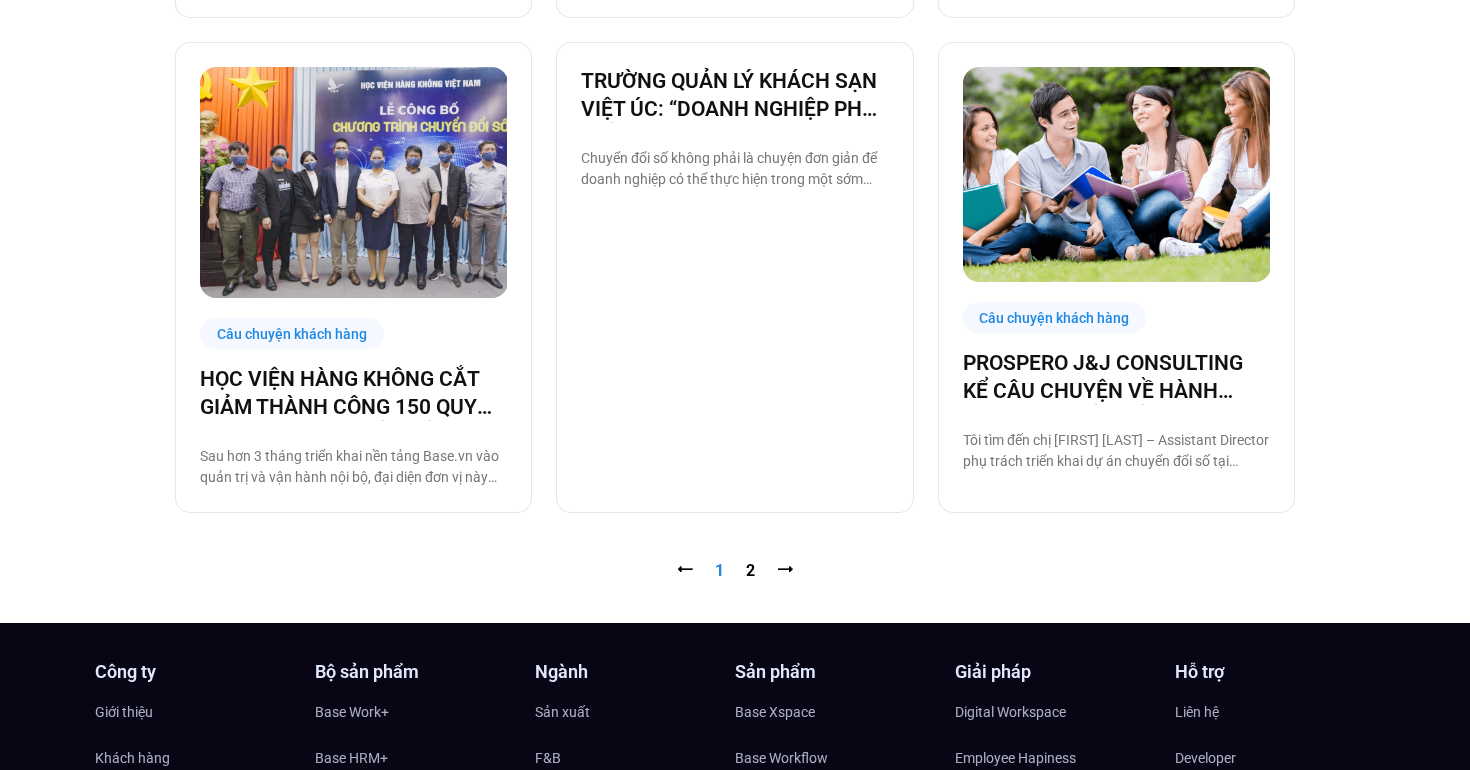 scroll, scrollTop: 2003, scrollLeft: 0, axis: vertical 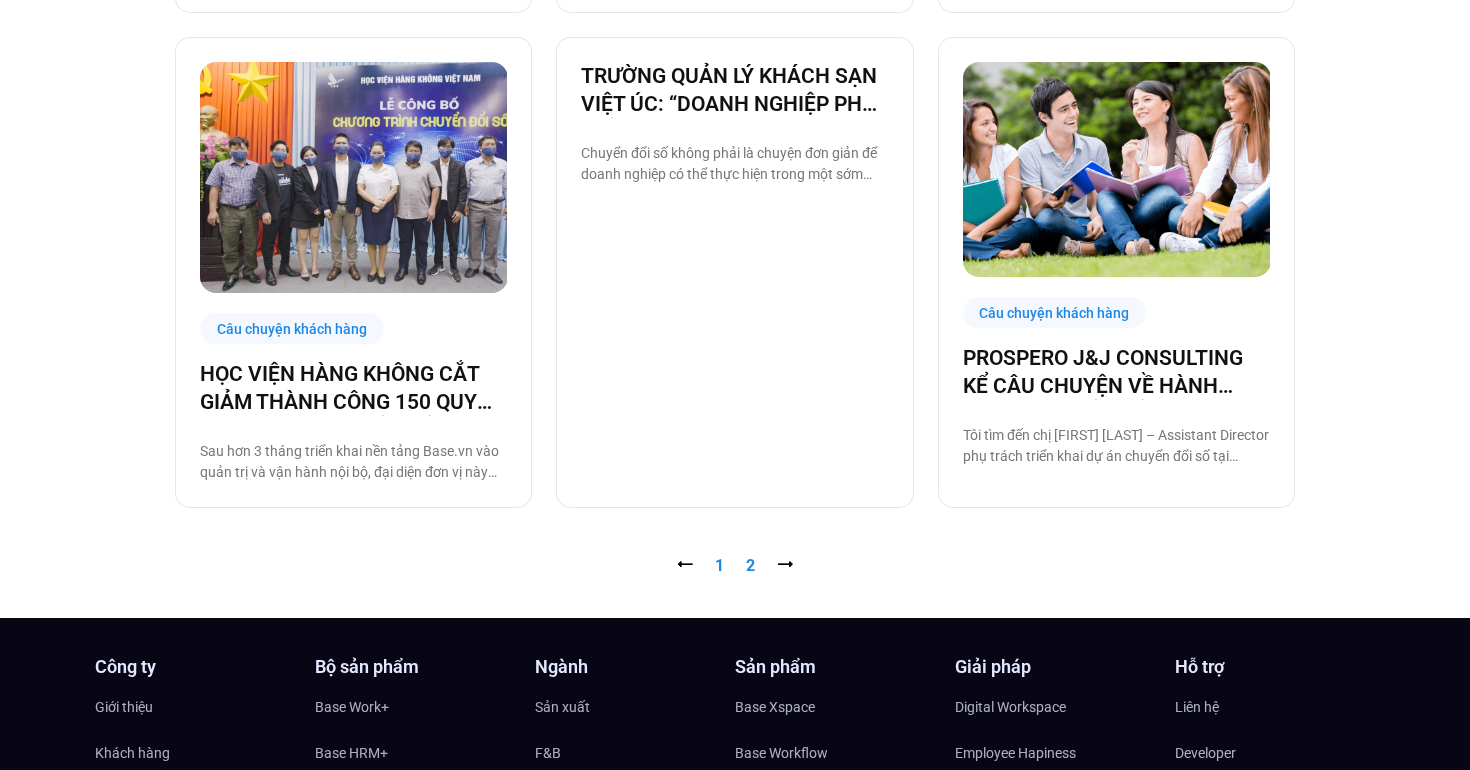 click on "Trang 2" at bounding box center (750, 565) 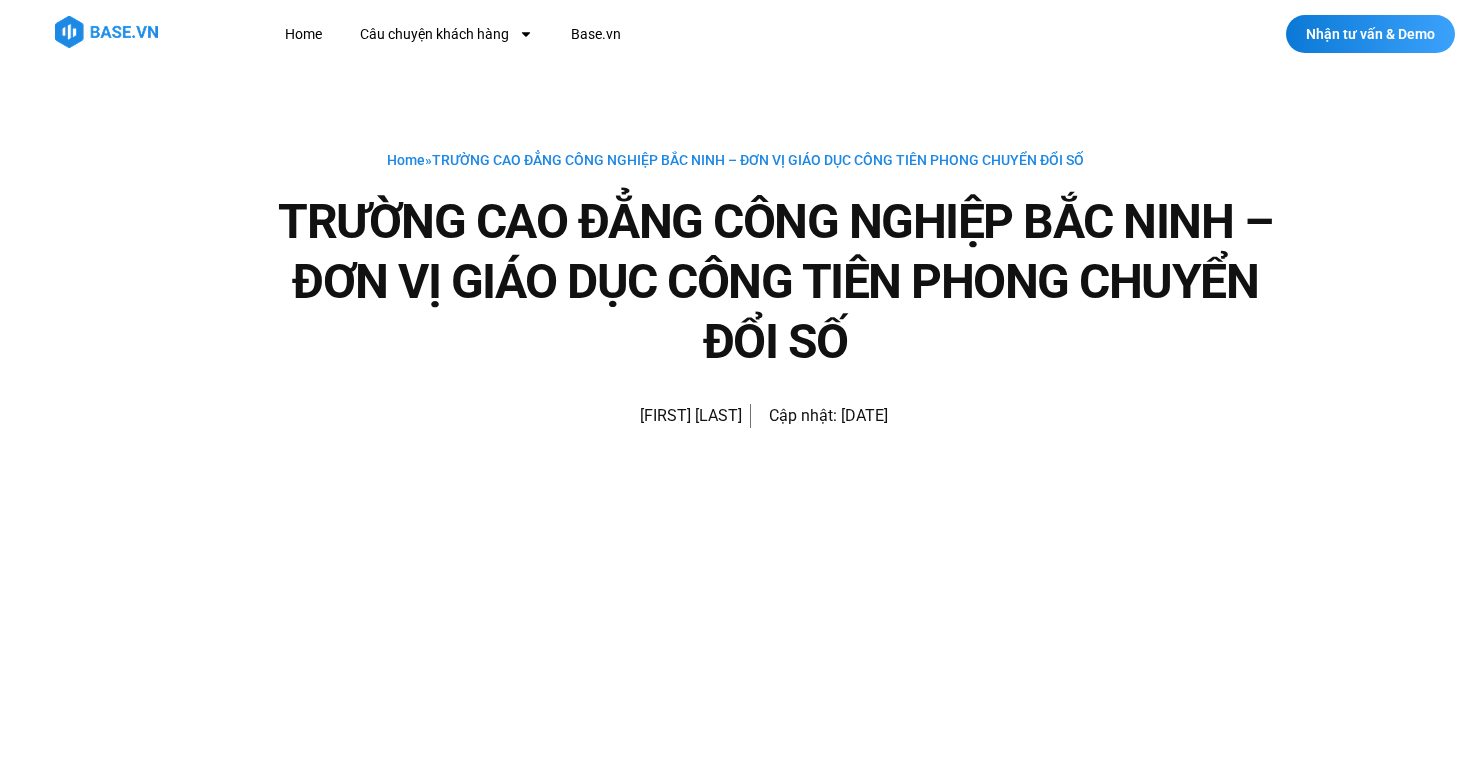 scroll, scrollTop: 0, scrollLeft: 0, axis: both 